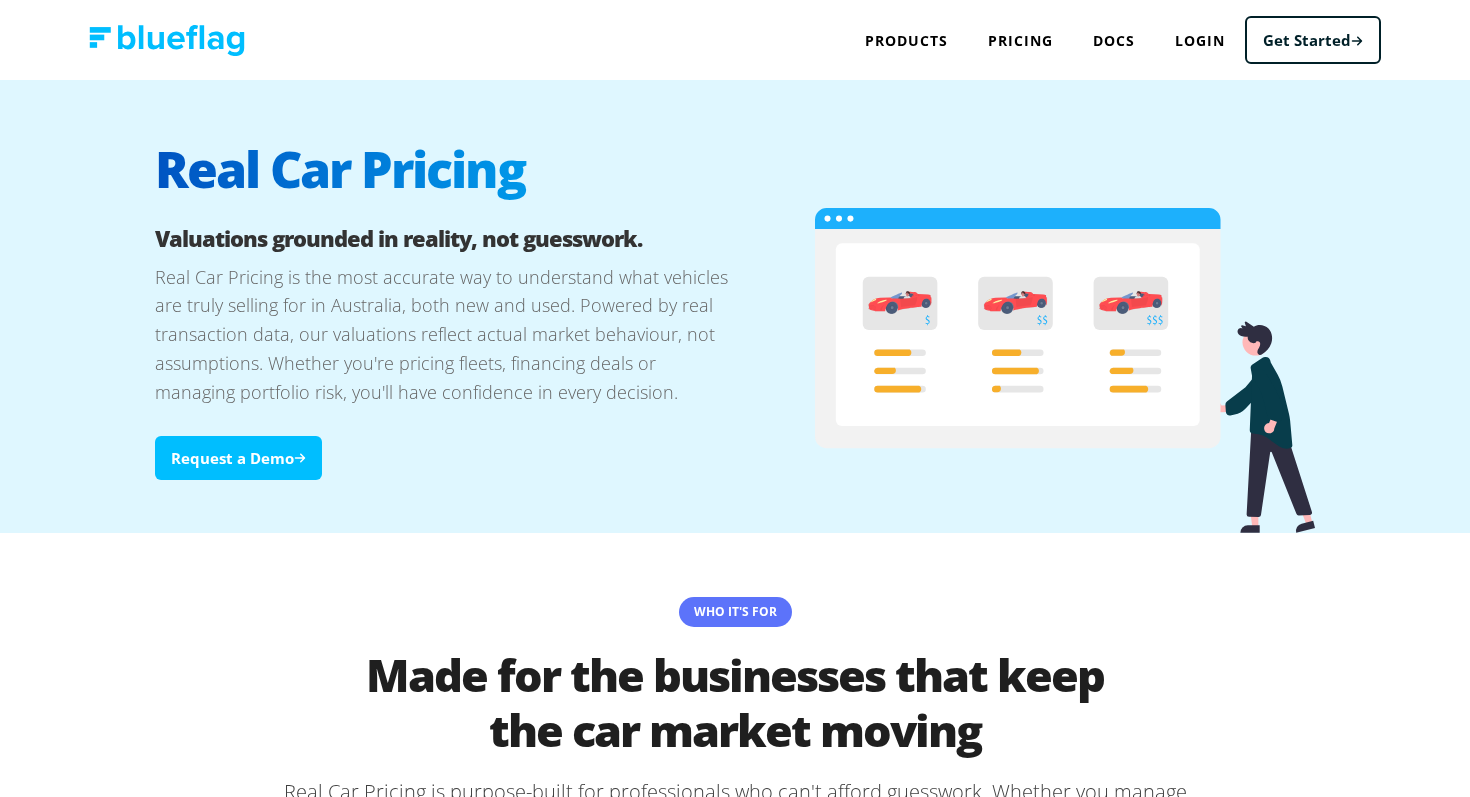 scroll, scrollTop: 0, scrollLeft: 0, axis: both 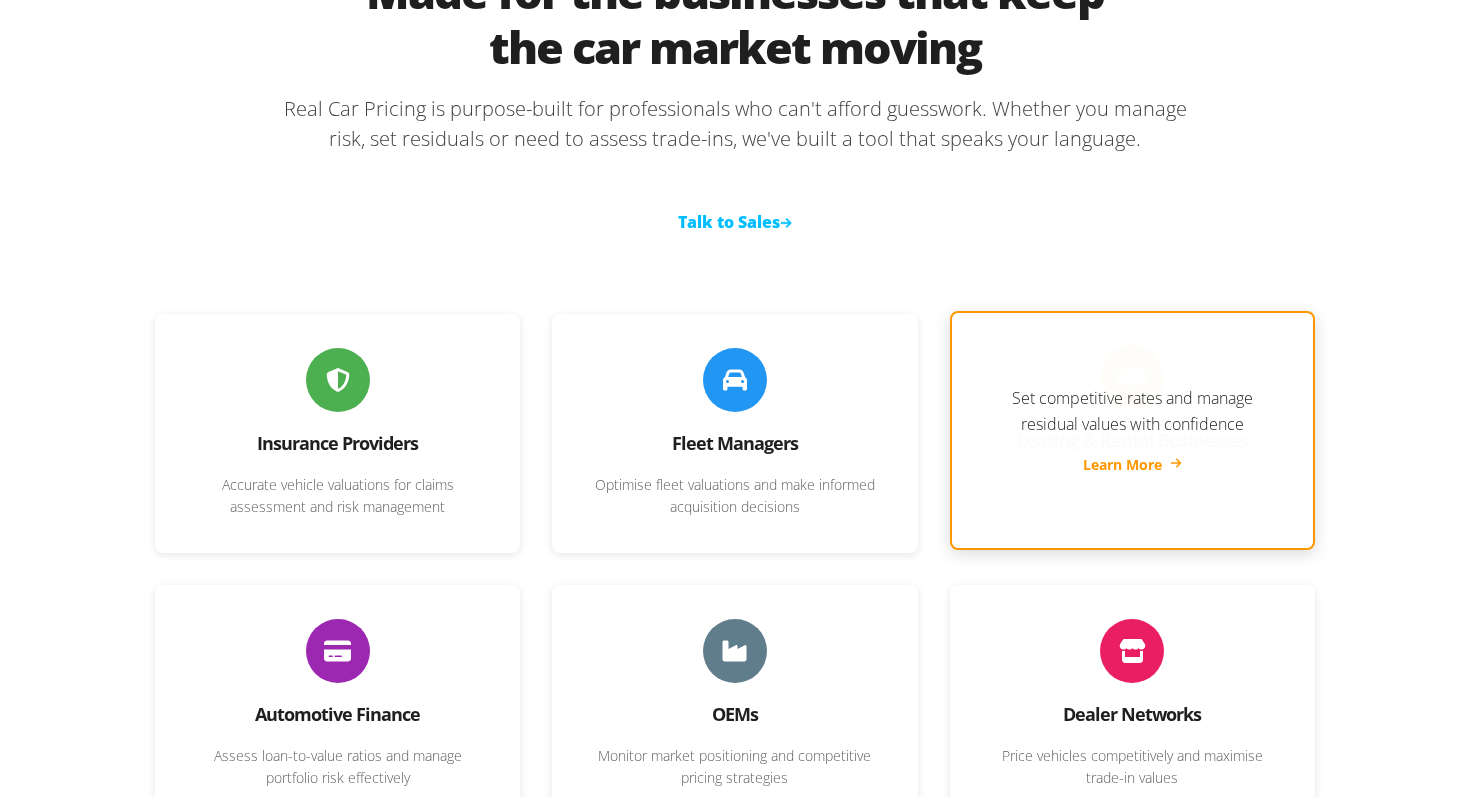 click on "Set competitive rates and manage residual values with confidence Learn More" at bounding box center [1132, 430] 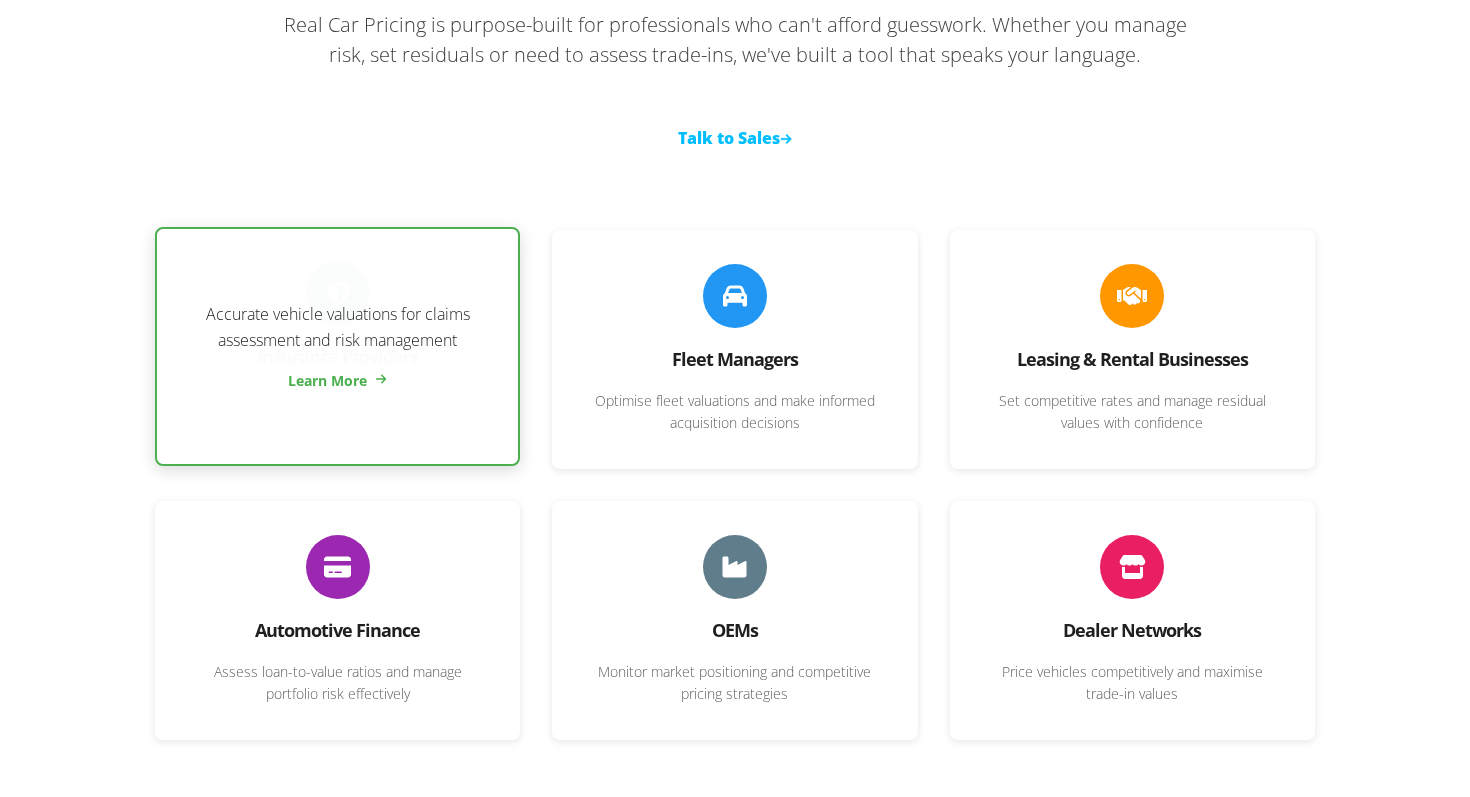 scroll, scrollTop: 802, scrollLeft: 0, axis: vertical 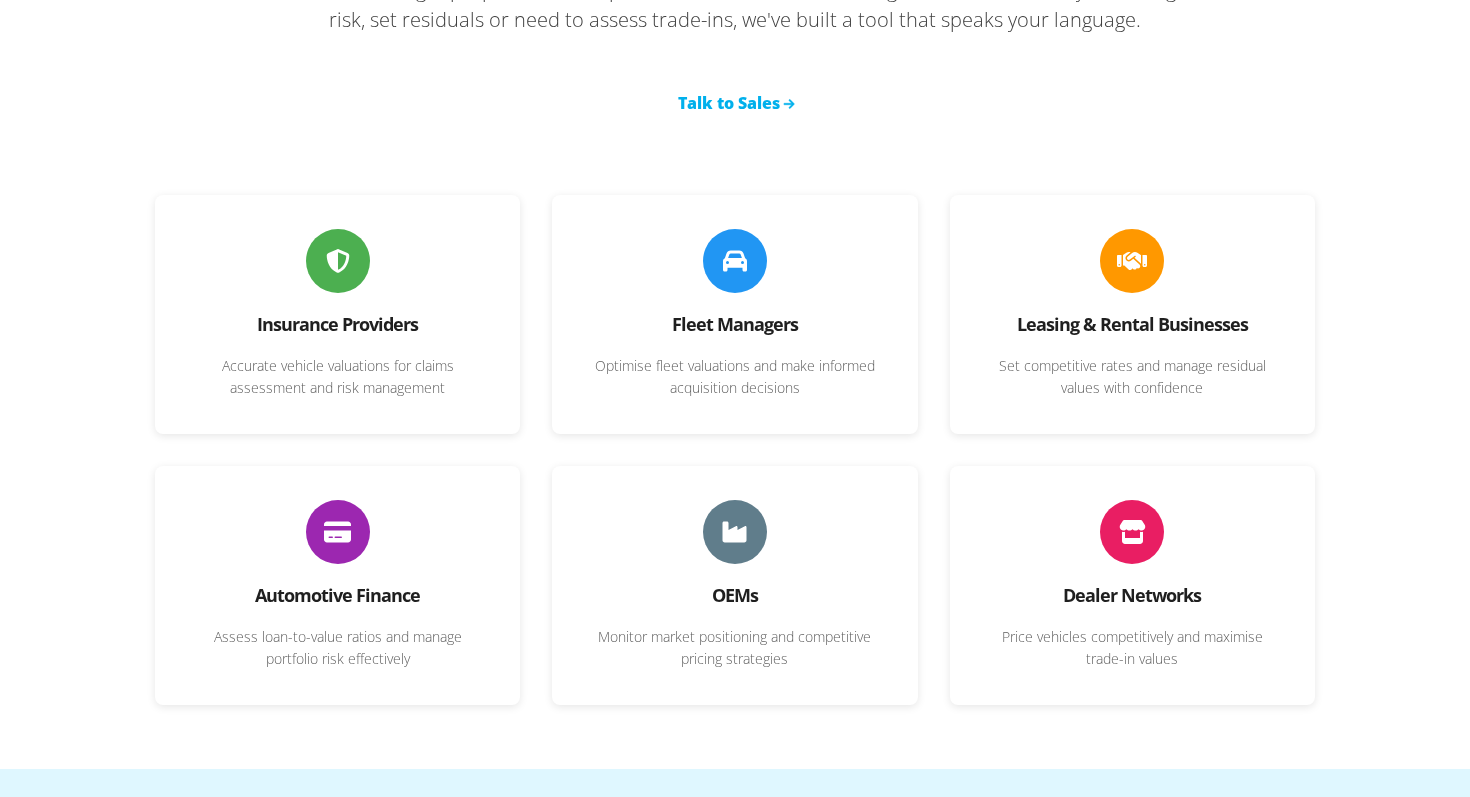 click on "Talk to Sales" at bounding box center [735, 83] 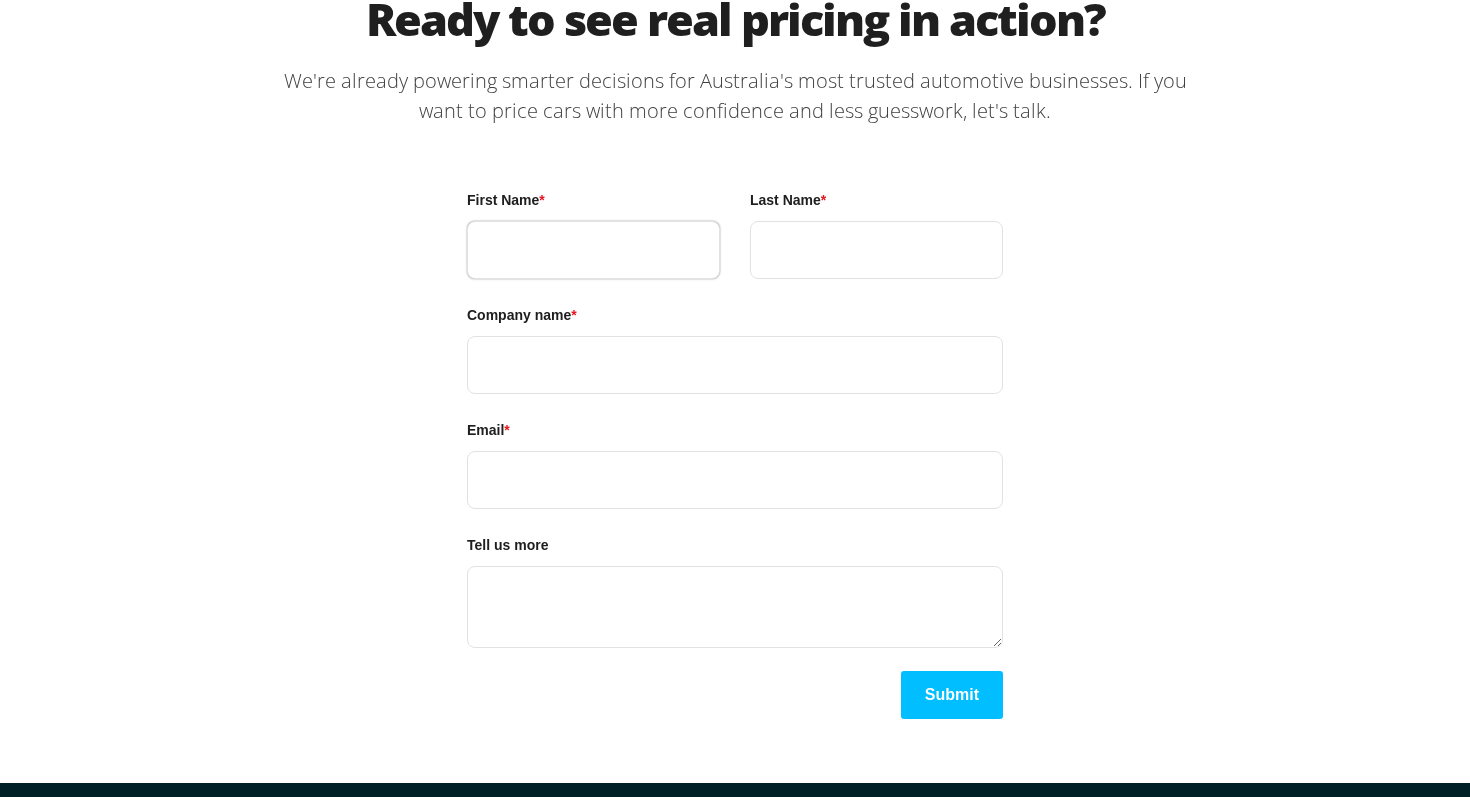 scroll, scrollTop: 4605, scrollLeft: 0, axis: vertical 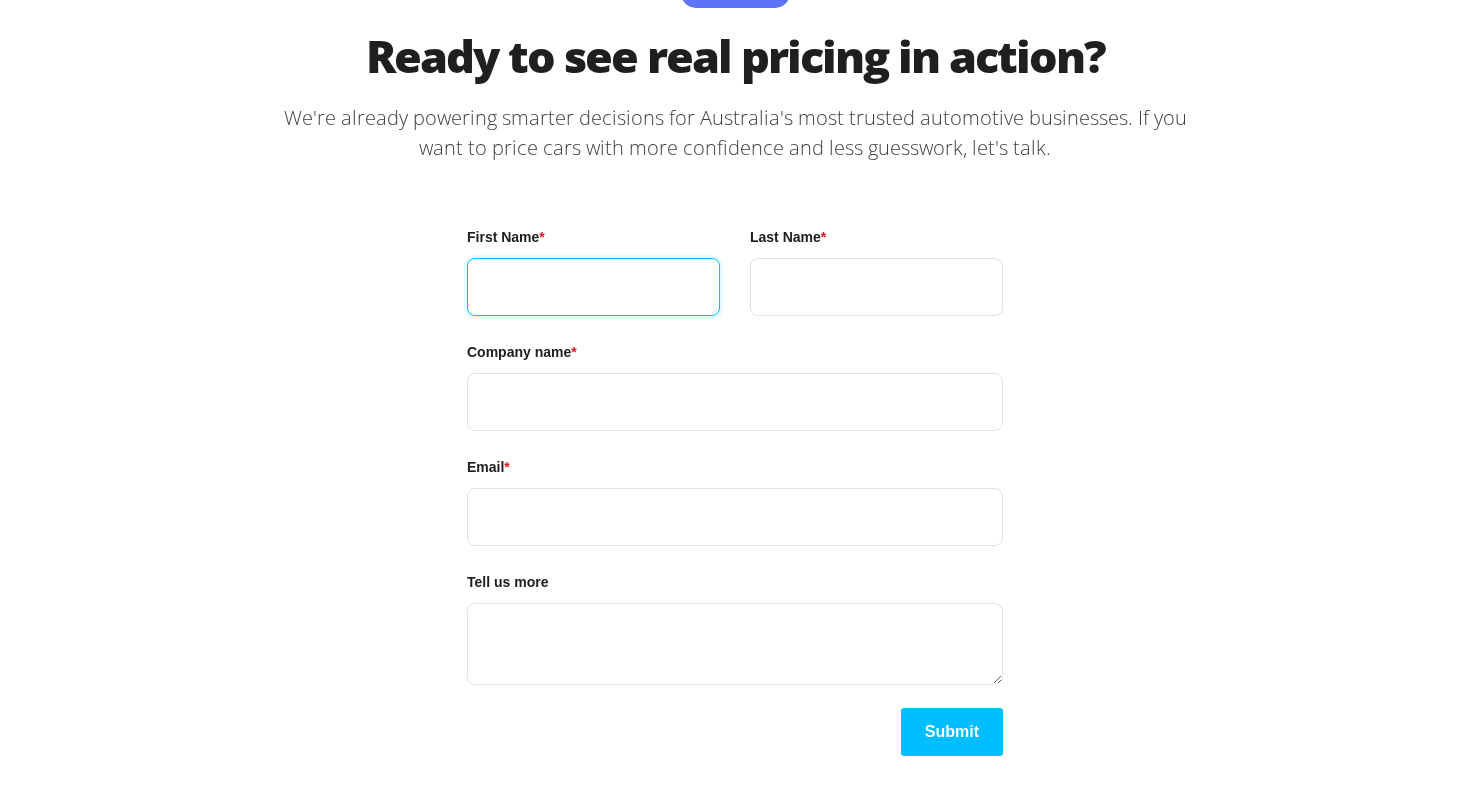 click on "First Name *" at bounding box center [593, 287] 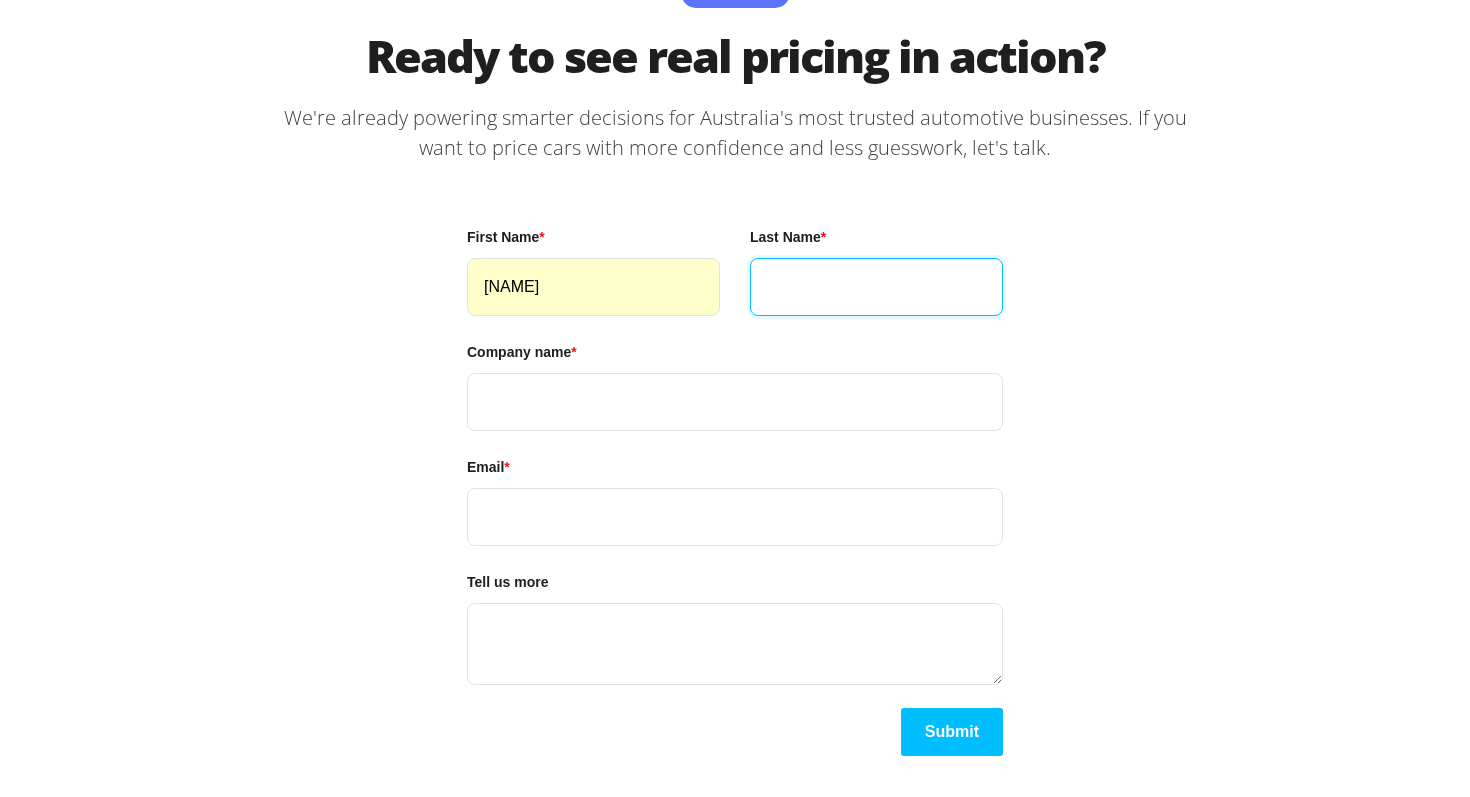 type on "D'sa" 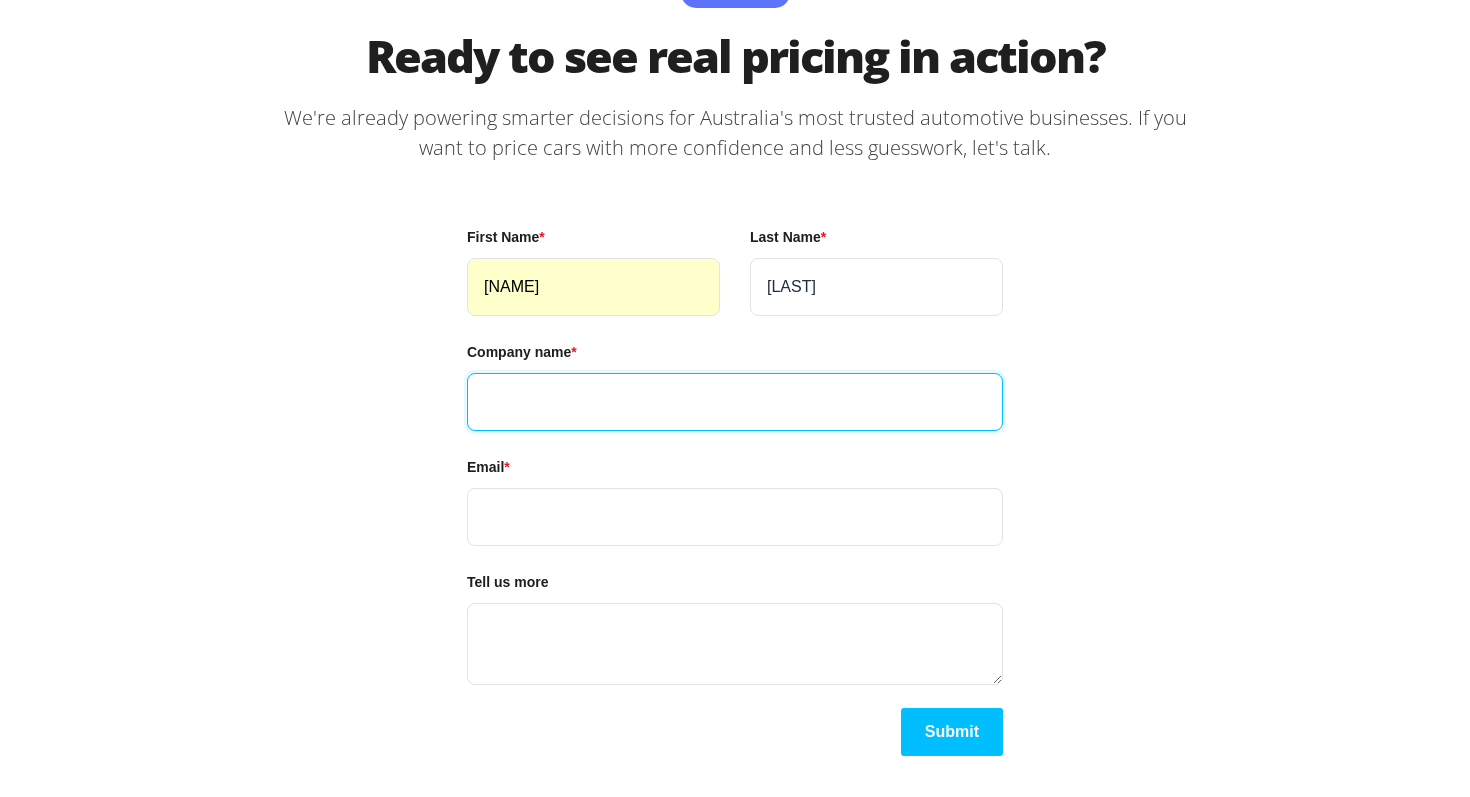 type on "Blue Flag Pty Ltd" 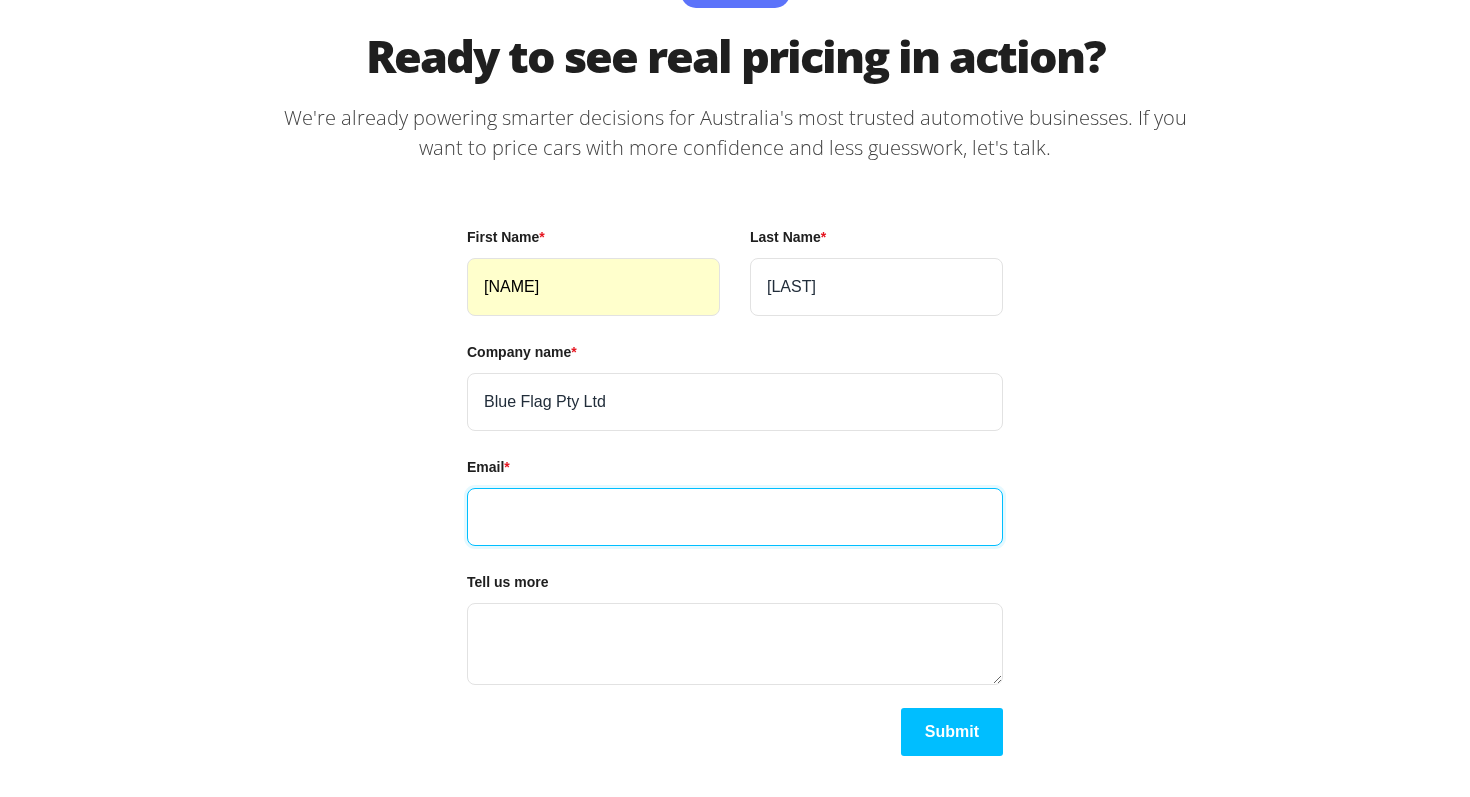 type on "adonisdsa@gmail.com" 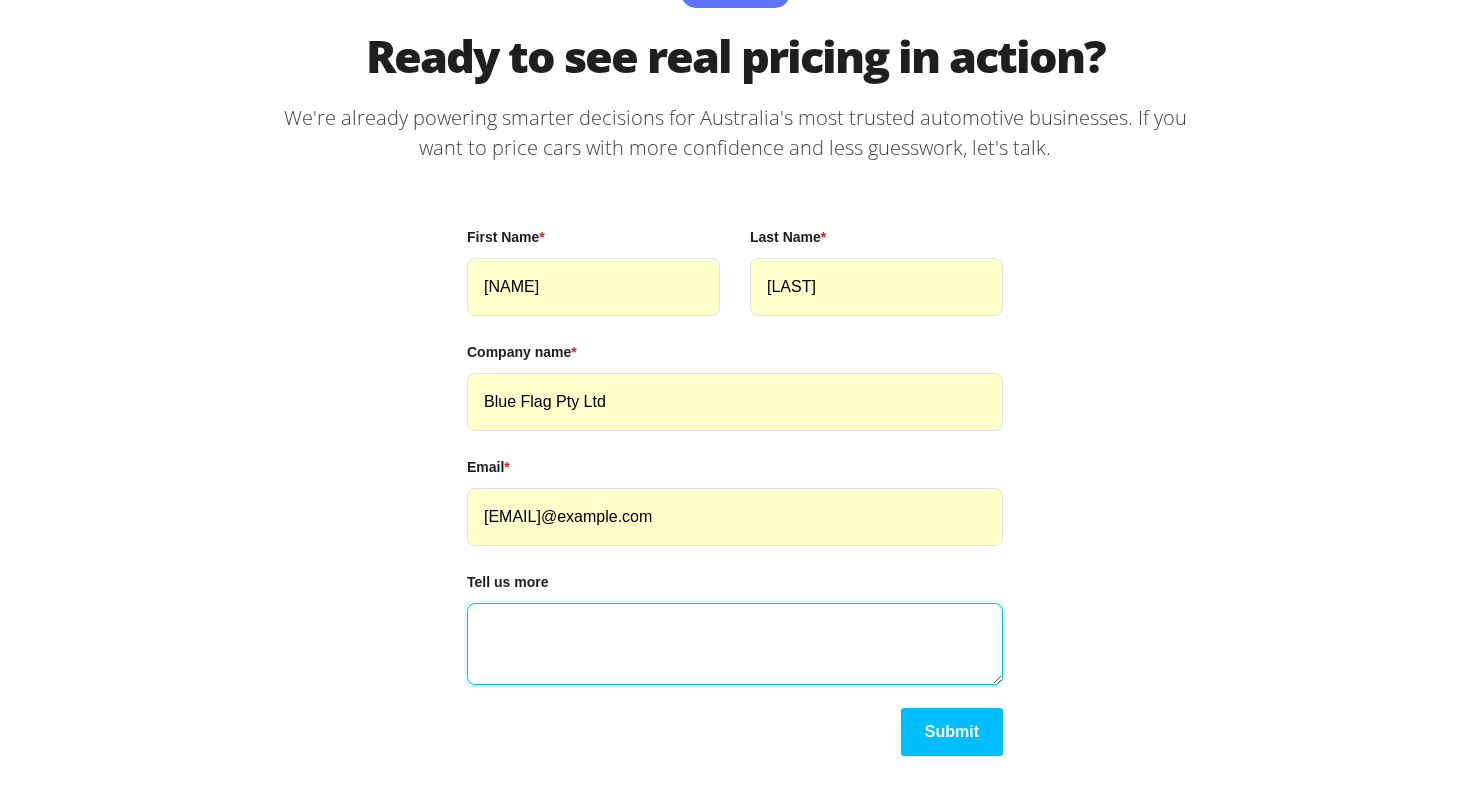 click on "Tell us more" at bounding box center (735, 644) 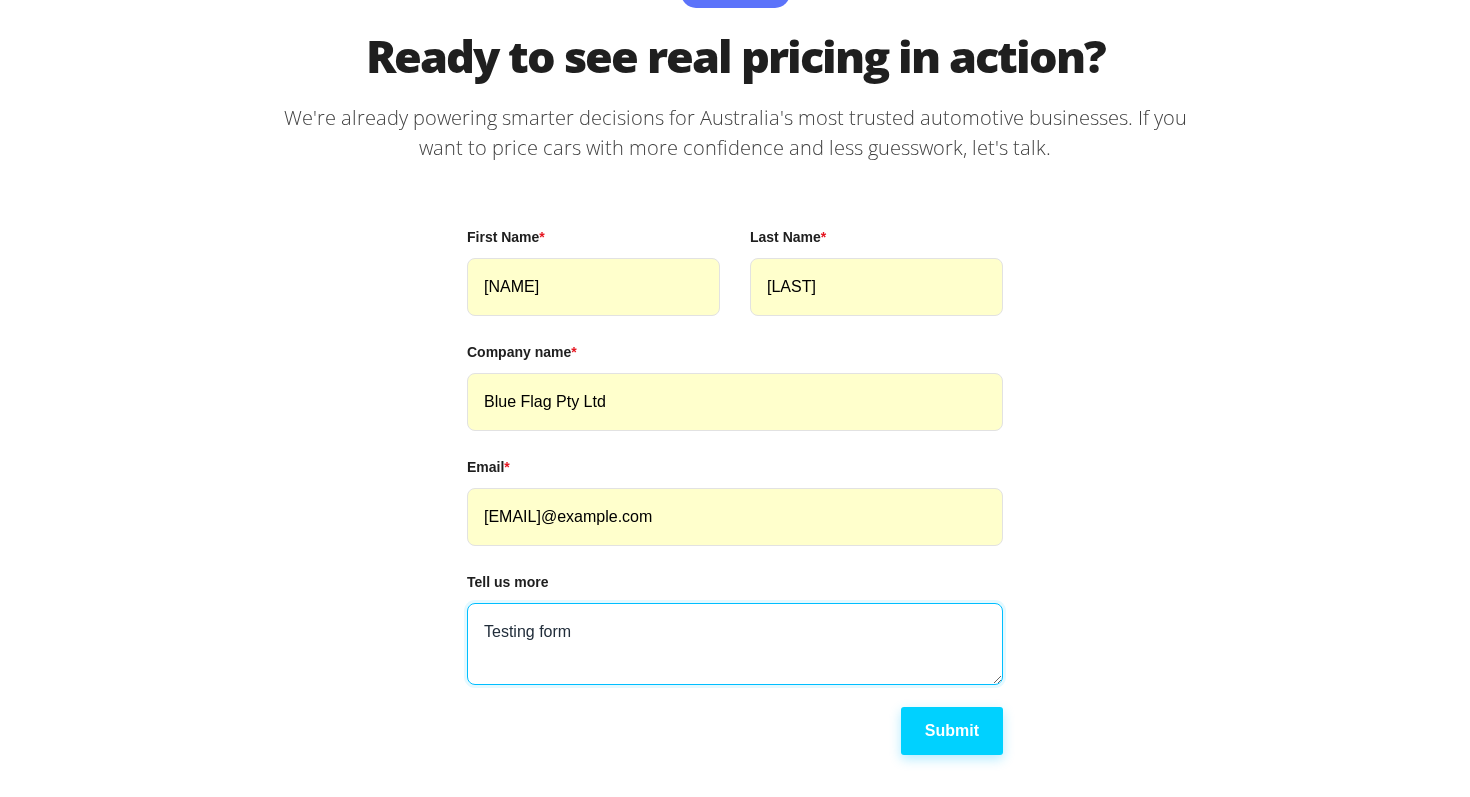type on "Testing form" 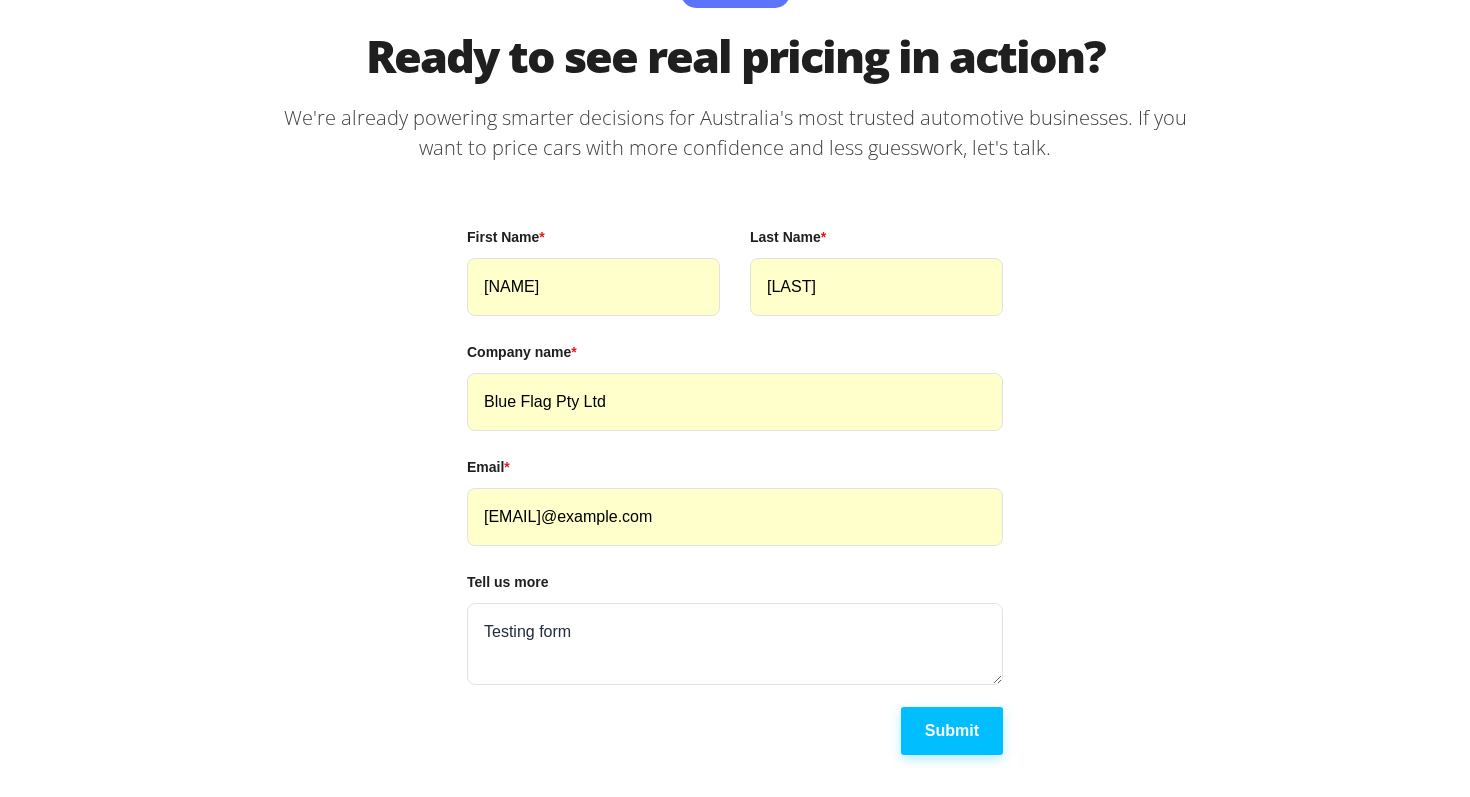 click on "Submit" at bounding box center [952, 731] 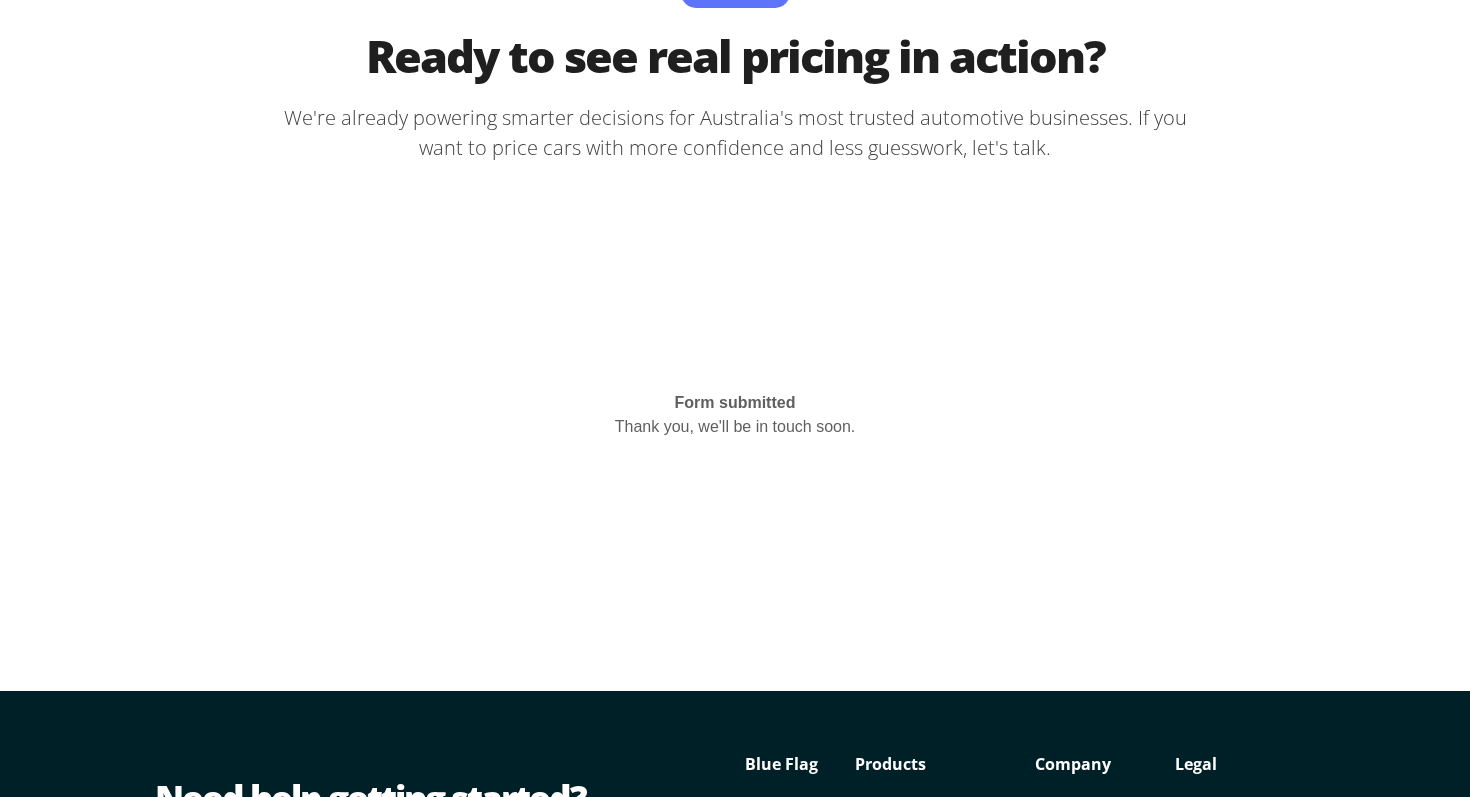 click on "Form submitted Thank you, we'll be in touch soon." at bounding box center (735, 427) 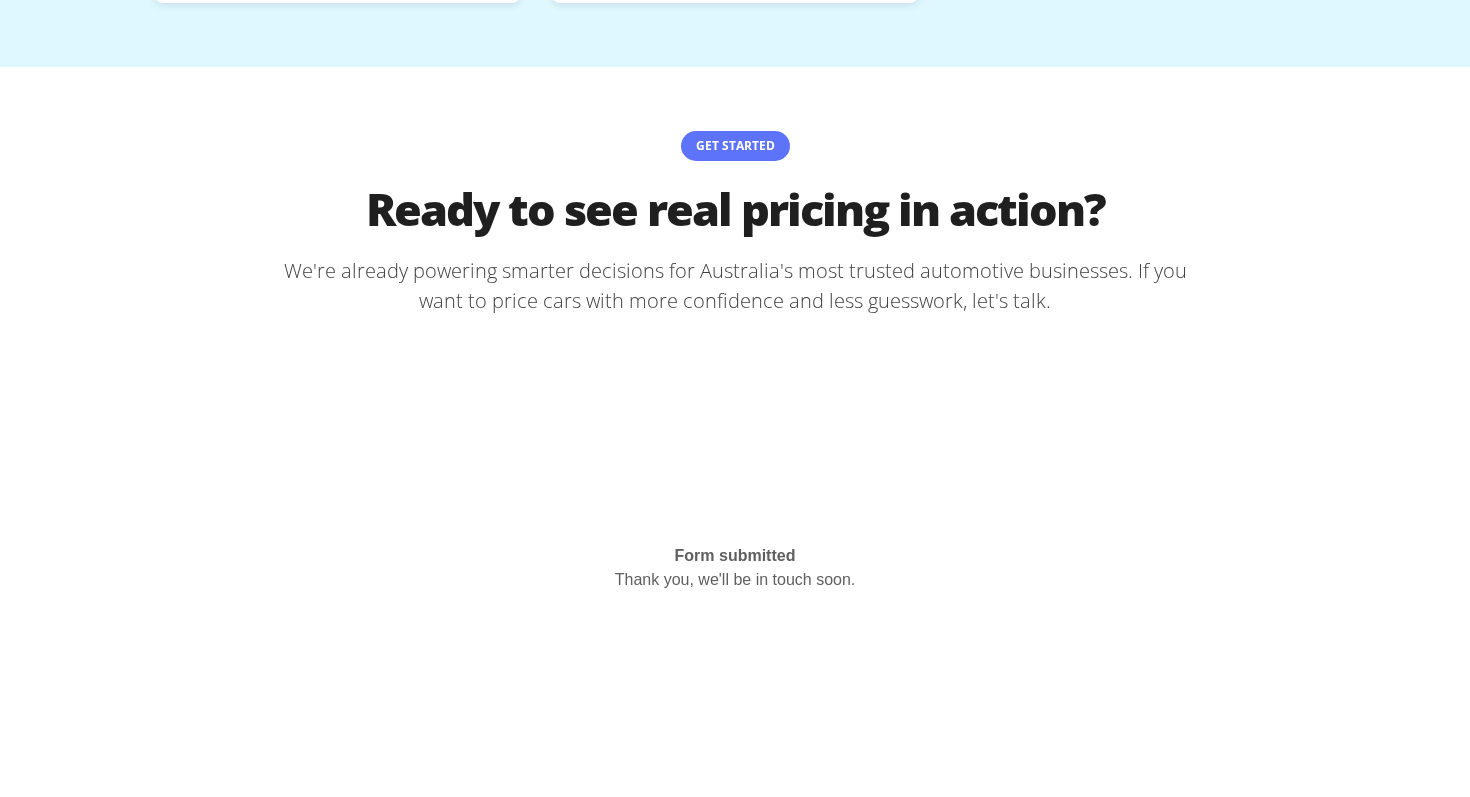 scroll, scrollTop: 4567, scrollLeft: 0, axis: vertical 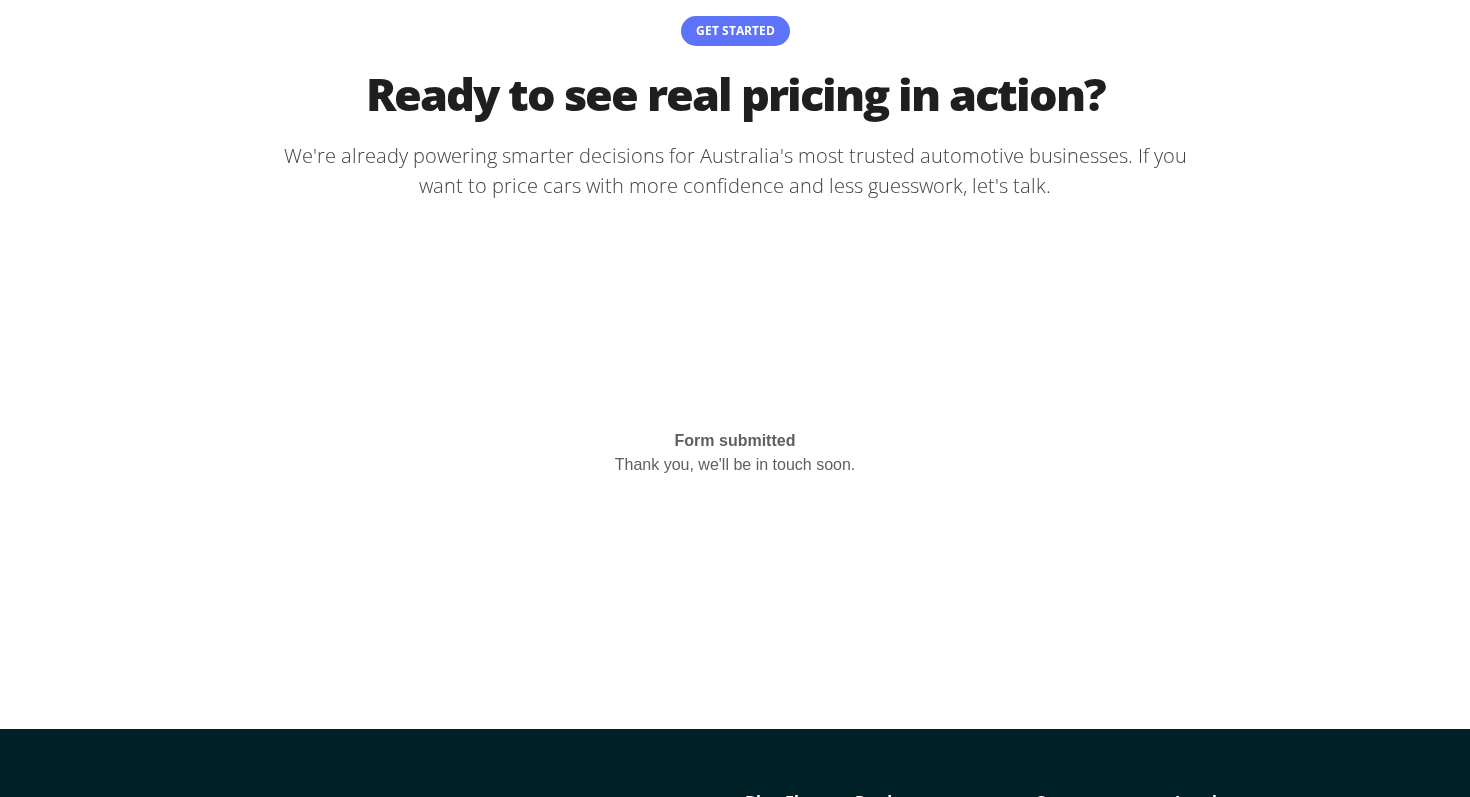 click on "Thank you, we'll be in touch soon." at bounding box center [735, 464] 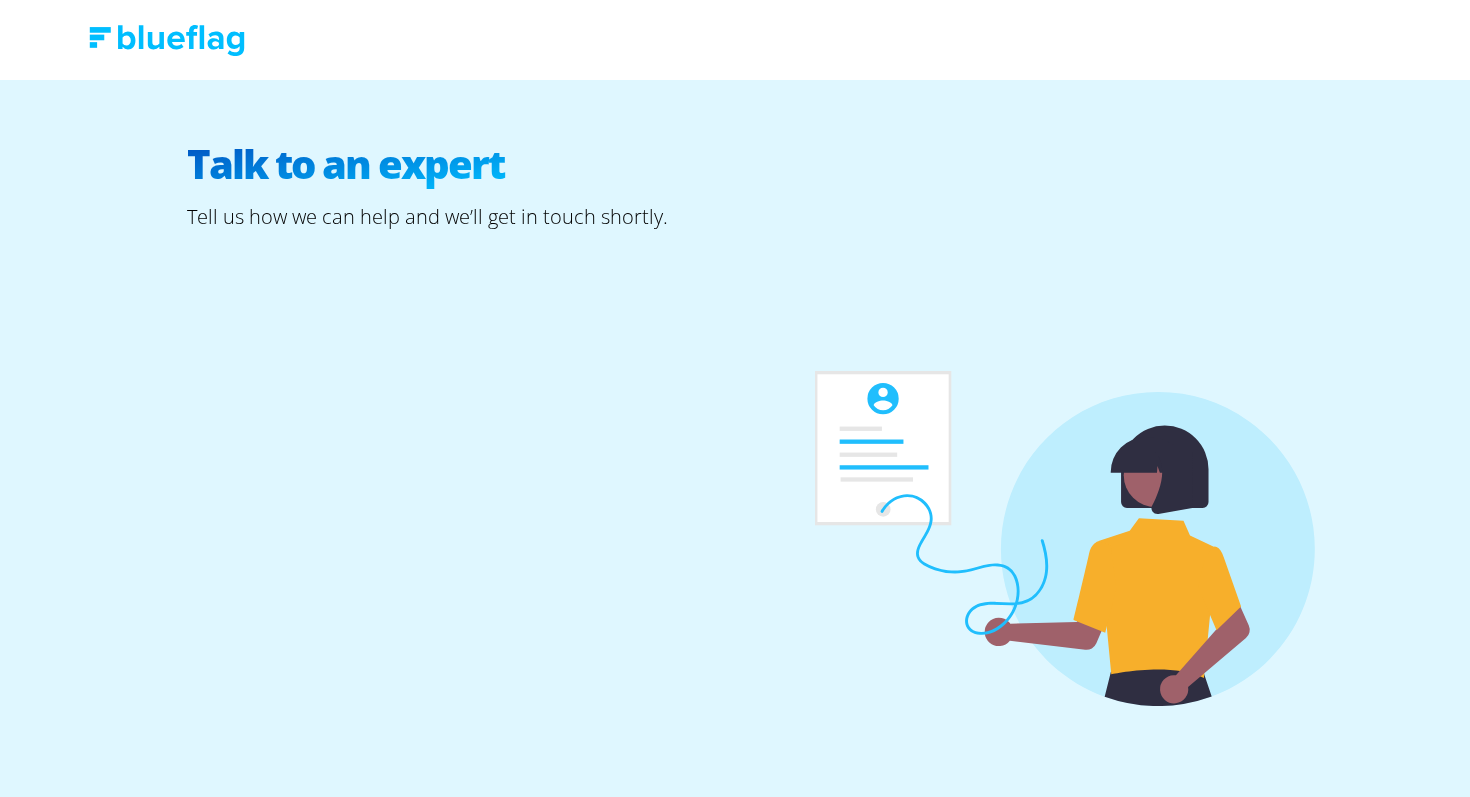 scroll, scrollTop: 0, scrollLeft: 0, axis: both 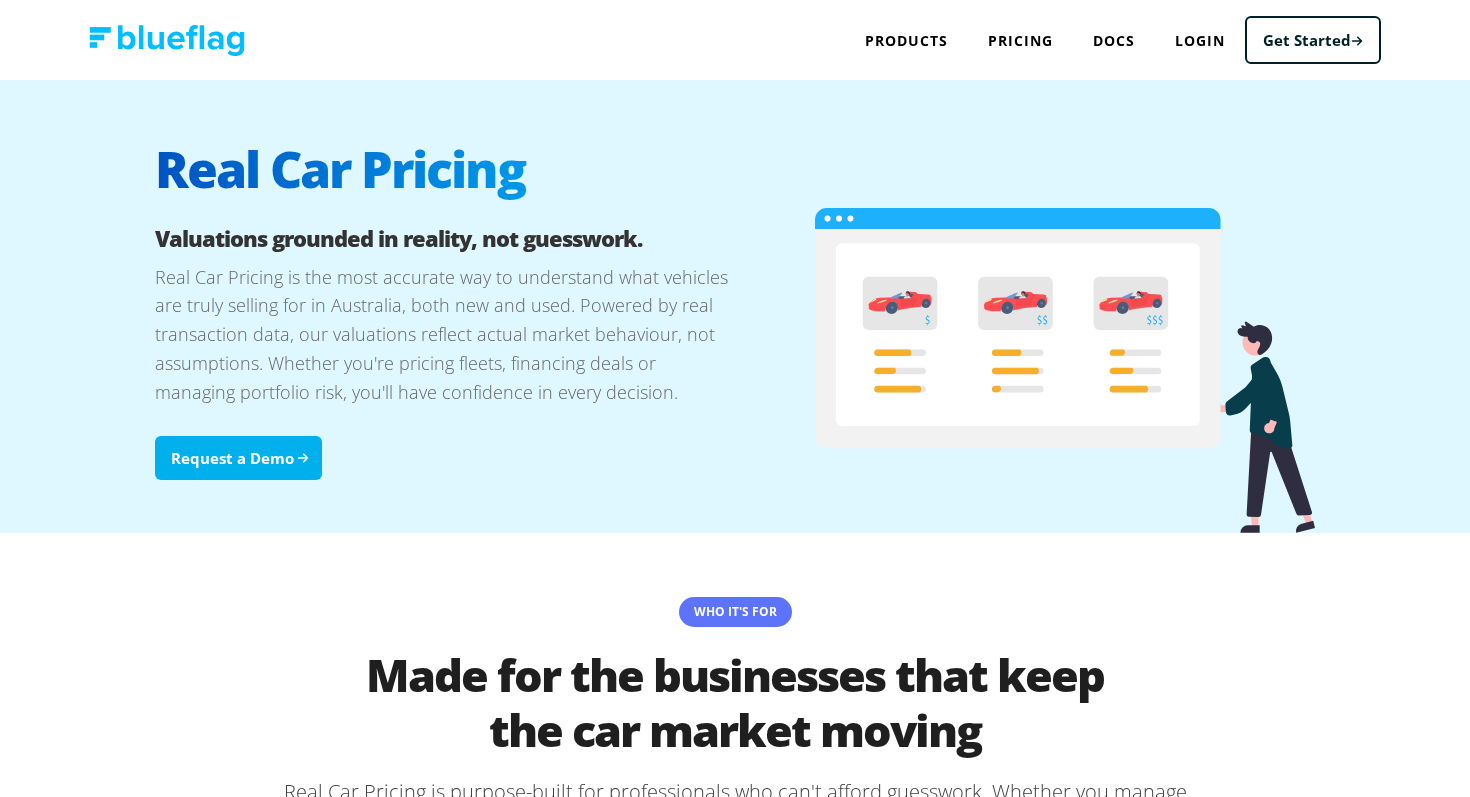 click on "Request a Demo" at bounding box center (238, 458) 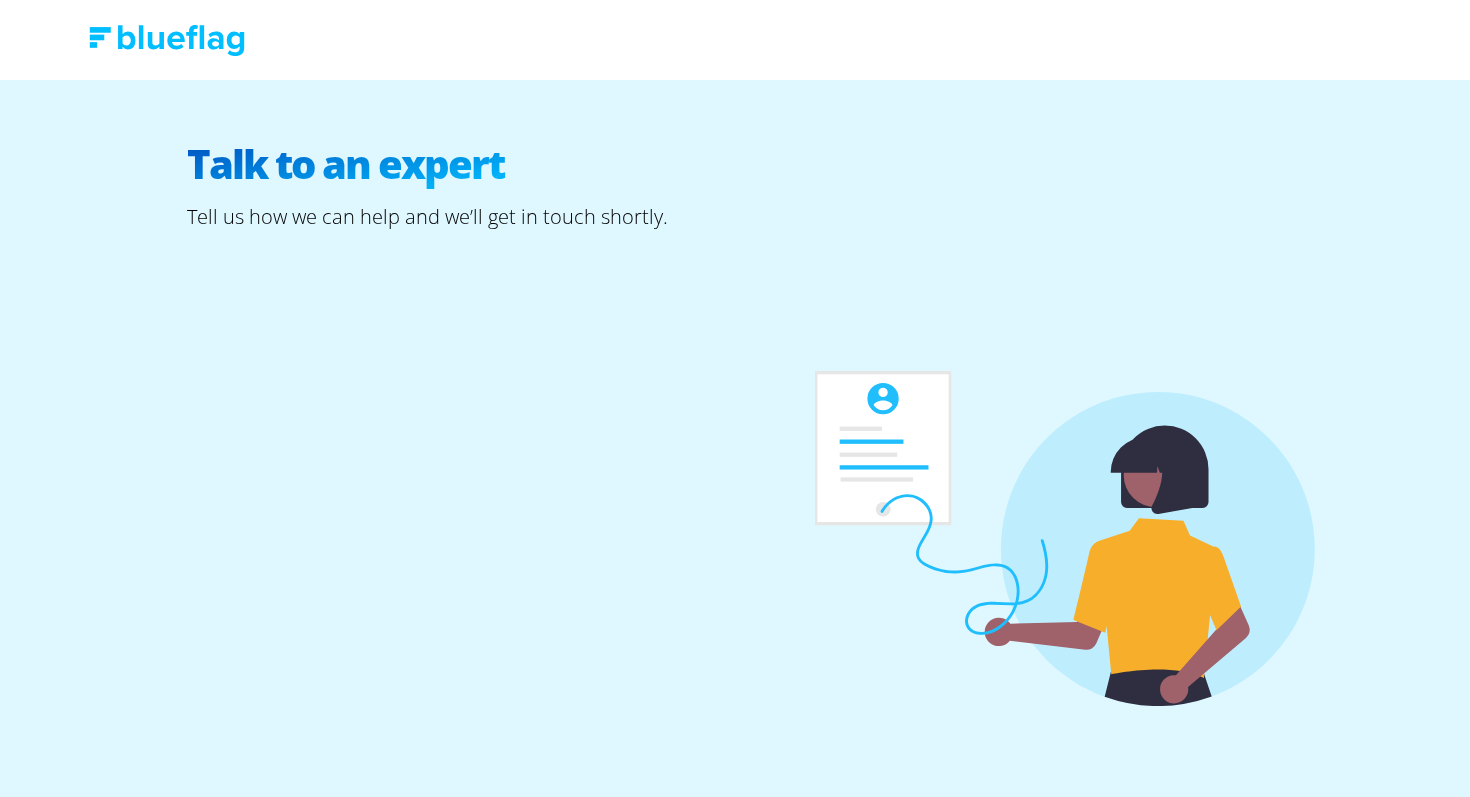 scroll, scrollTop: 0, scrollLeft: 0, axis: both 